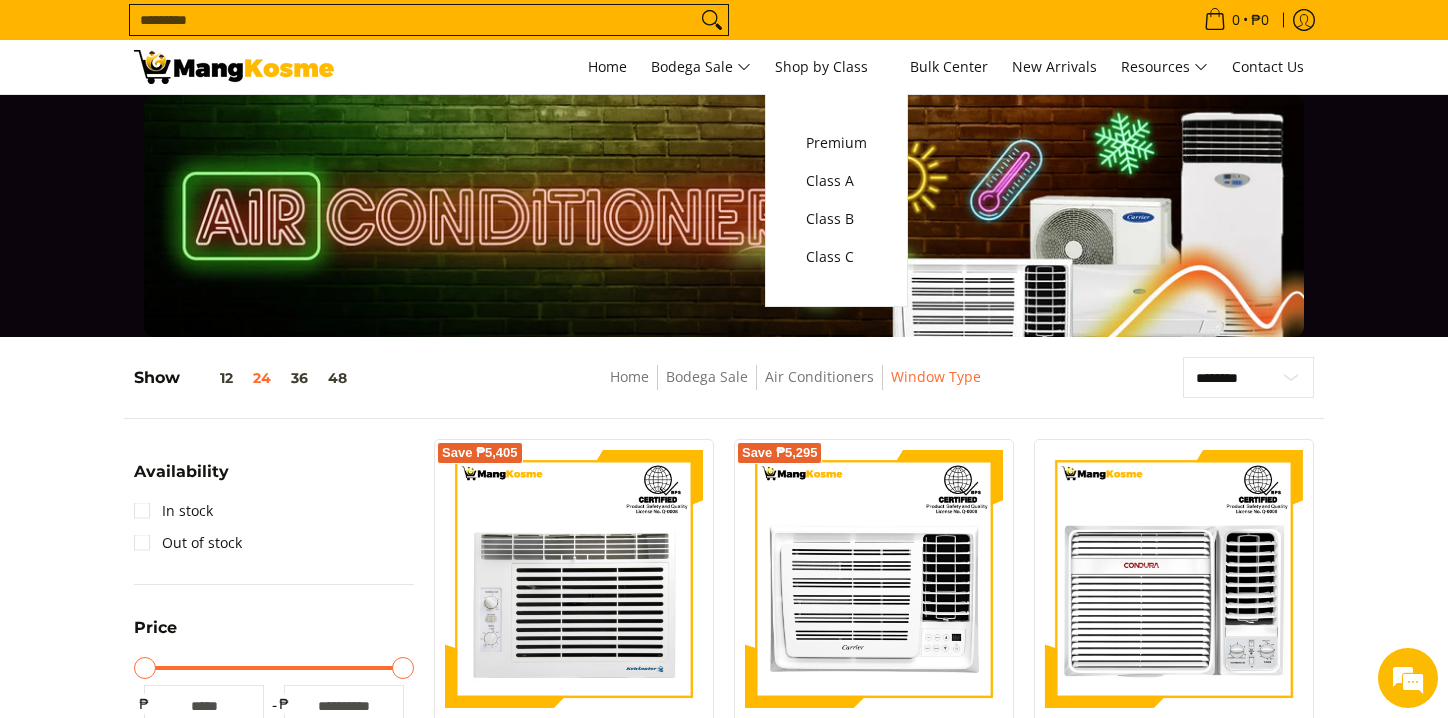 scroll, scrollTop: 0, scrollLeft: 0, axis: both 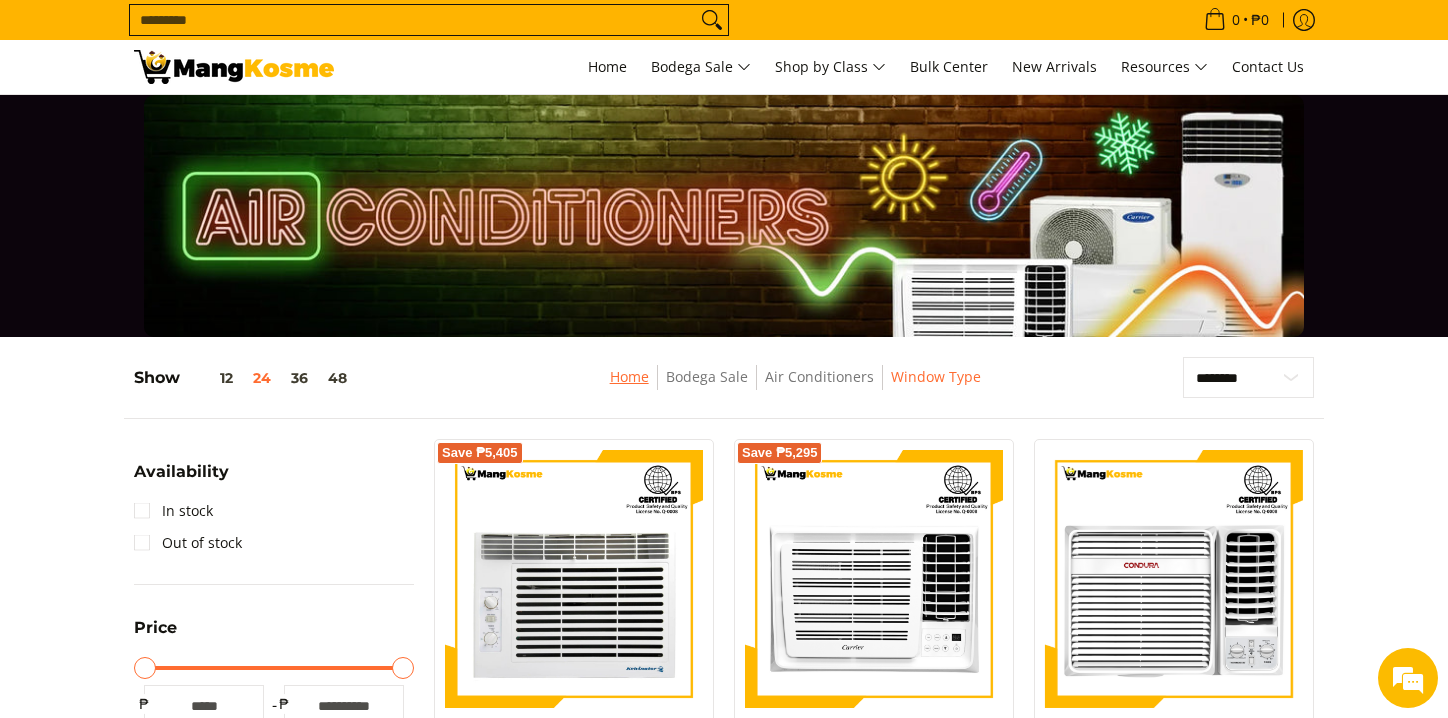 click on "Home" at bounding box center [629, 376] 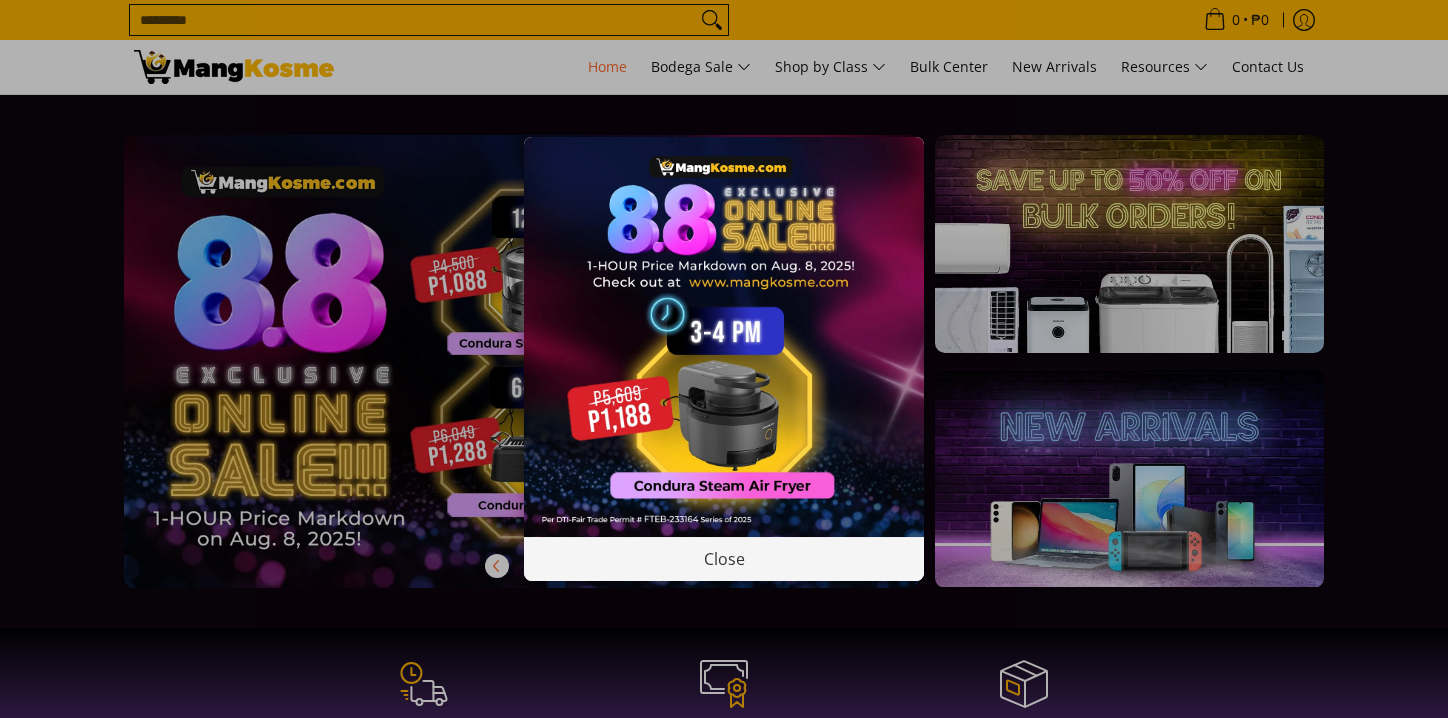 scroll, scrollTop: 0, scrollLeft: 0, axis: both 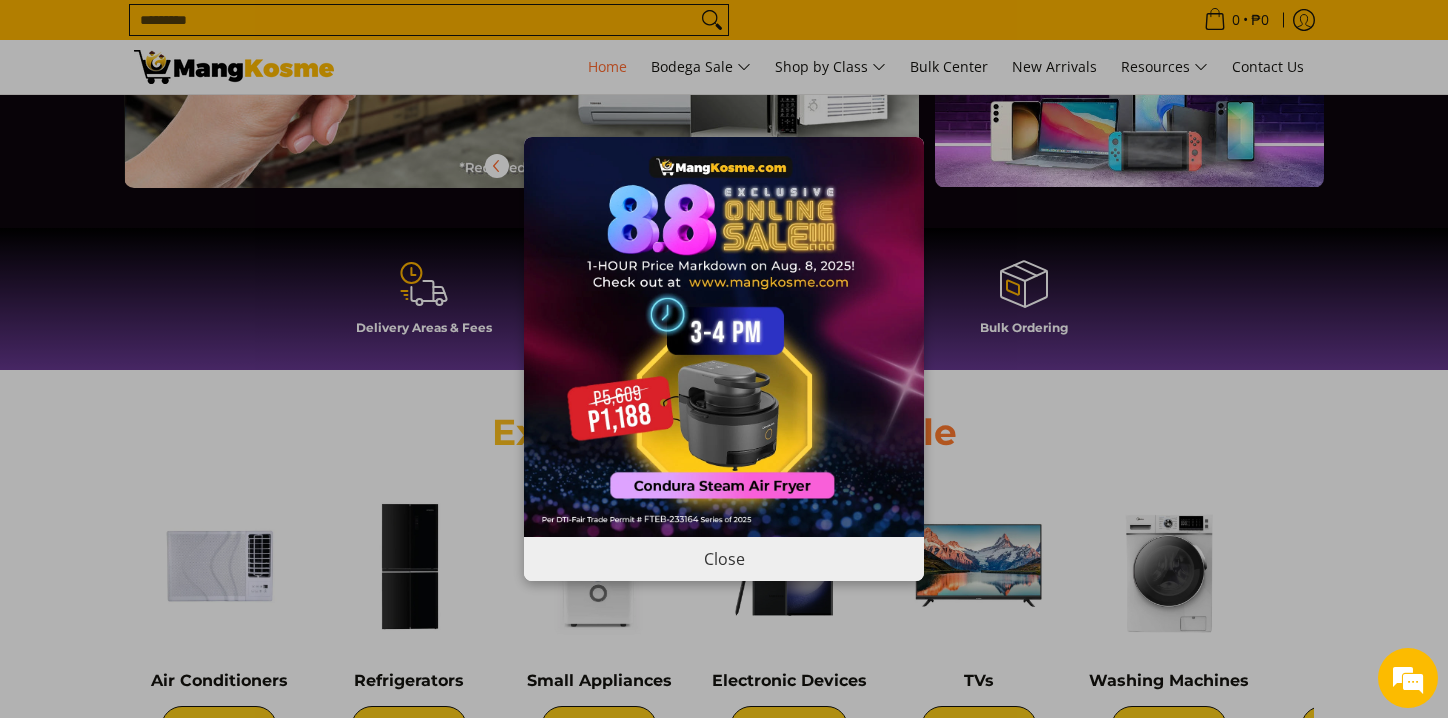 click on "Close" at bounding box center [724, 558] 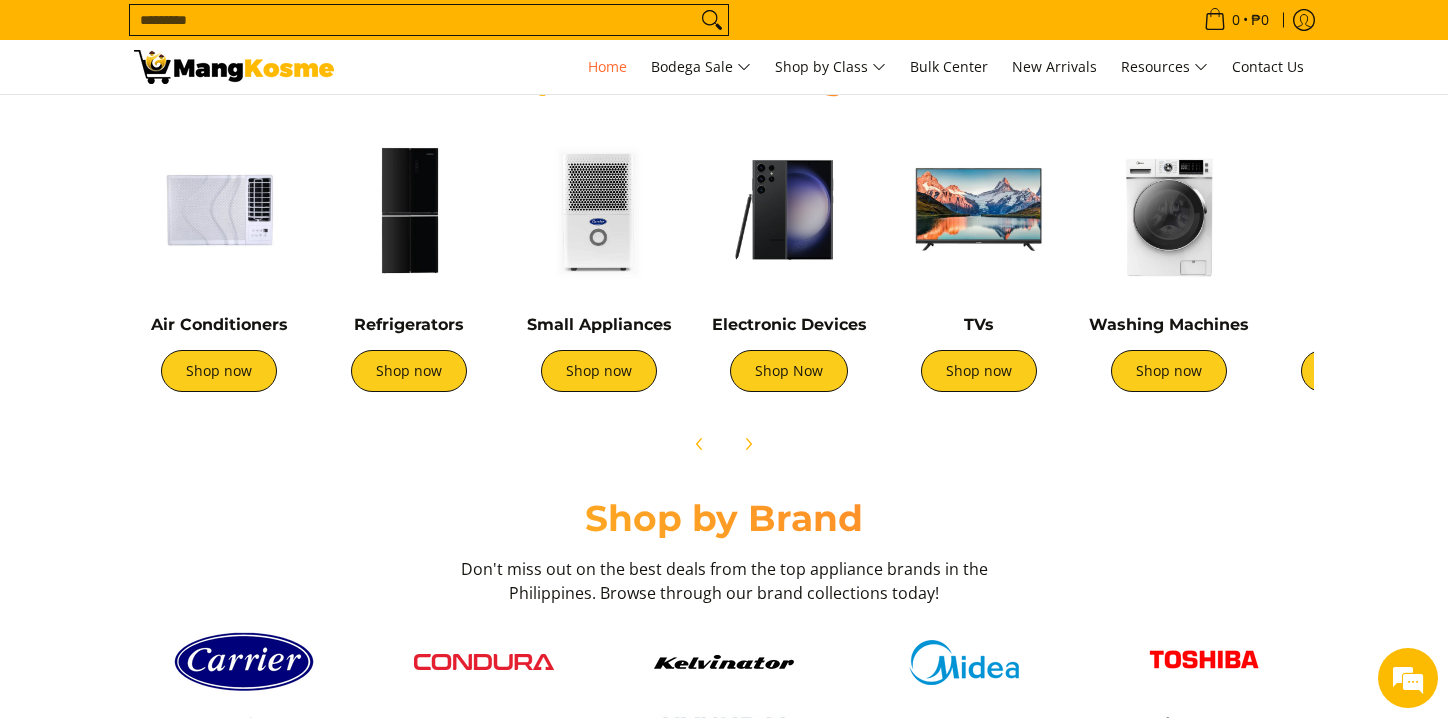 scroll, scrollTop: 800, scrollLeft: 0, axis: vertical 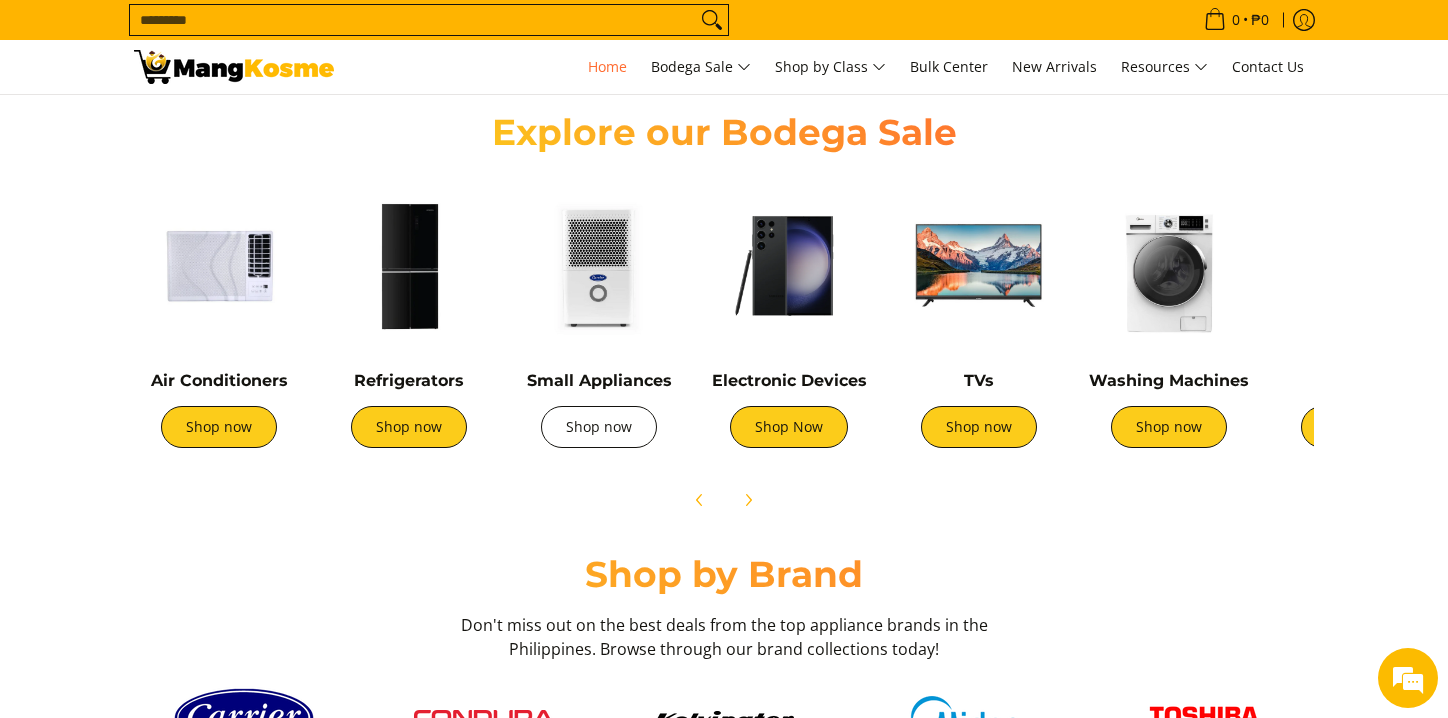 click on "Shop now" at bounding box center (599, 427) 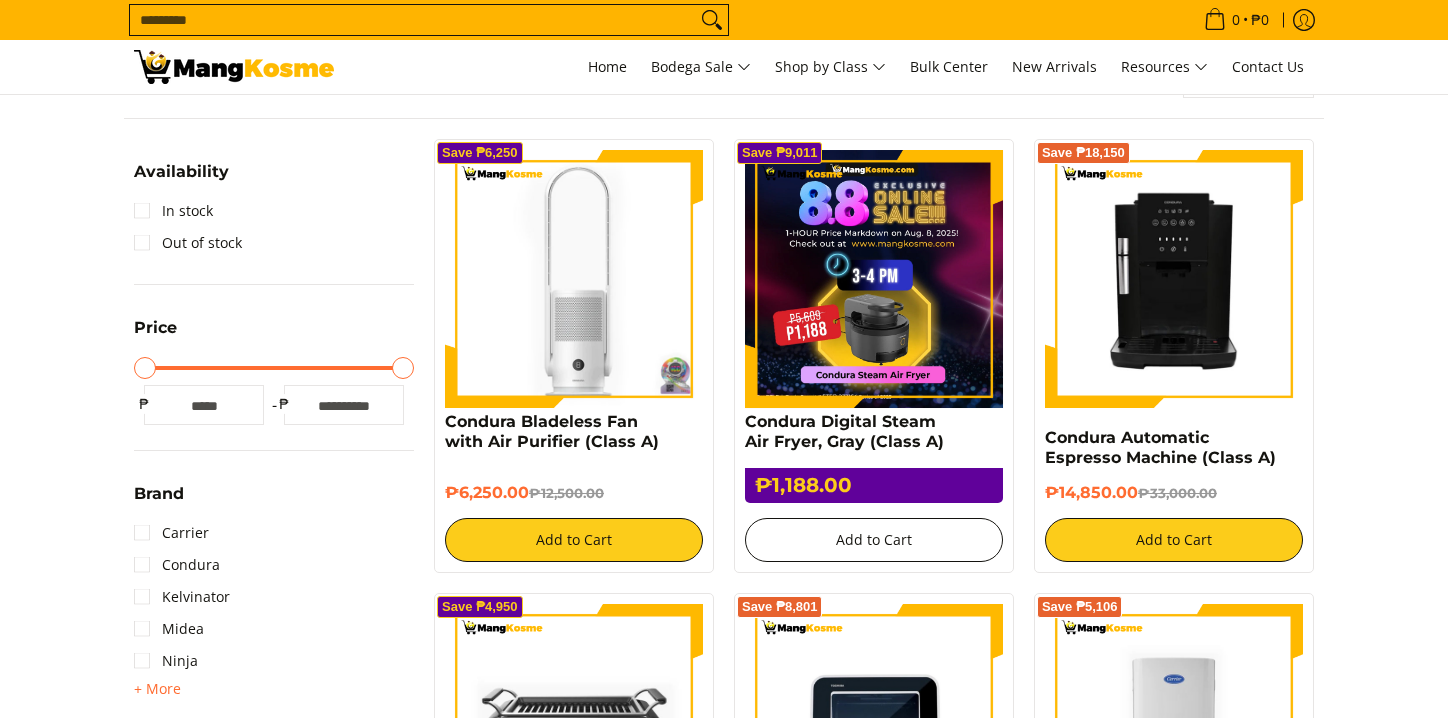 scroll, scrollTop: 300, scrollLeft: 0, axis: vertical 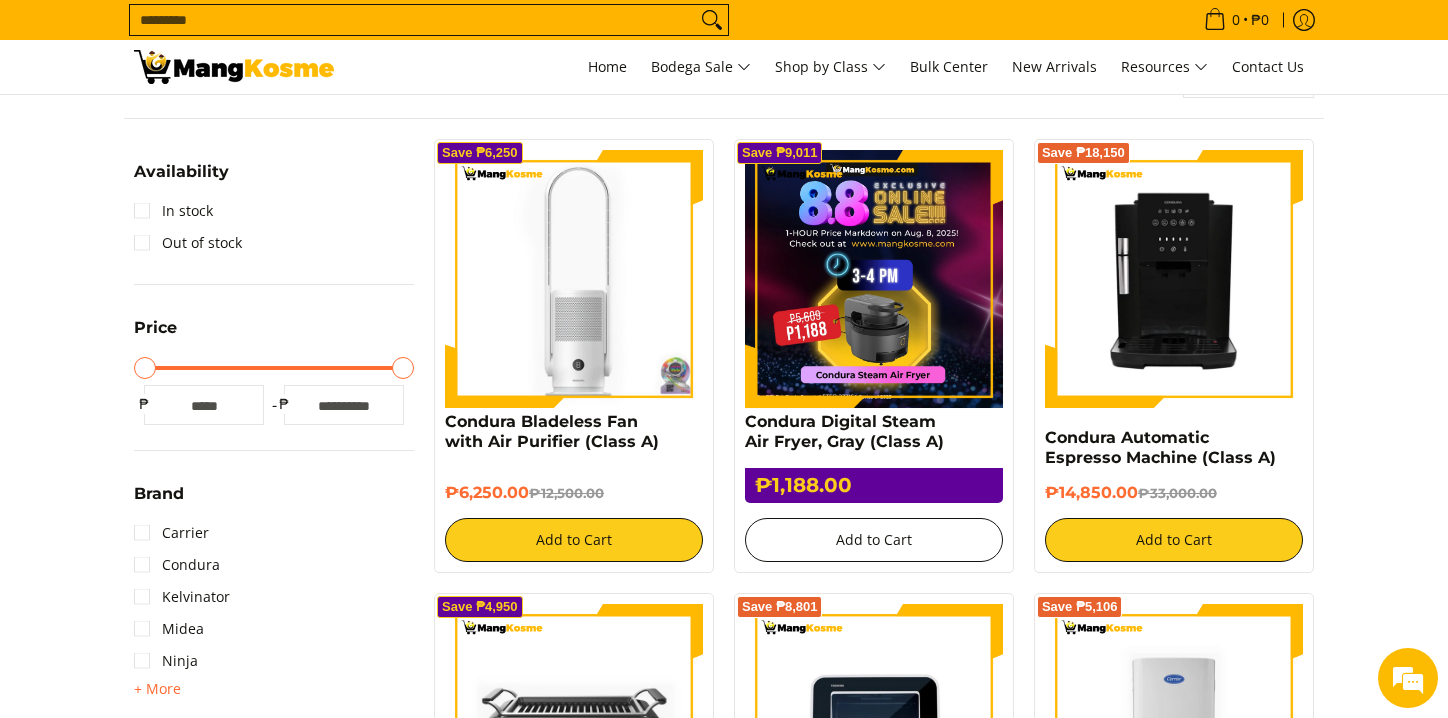 drag, startPoint x: 886, startPoint y: 529, endPoint x: 885, endPoint y: 544, distance: 15.033297 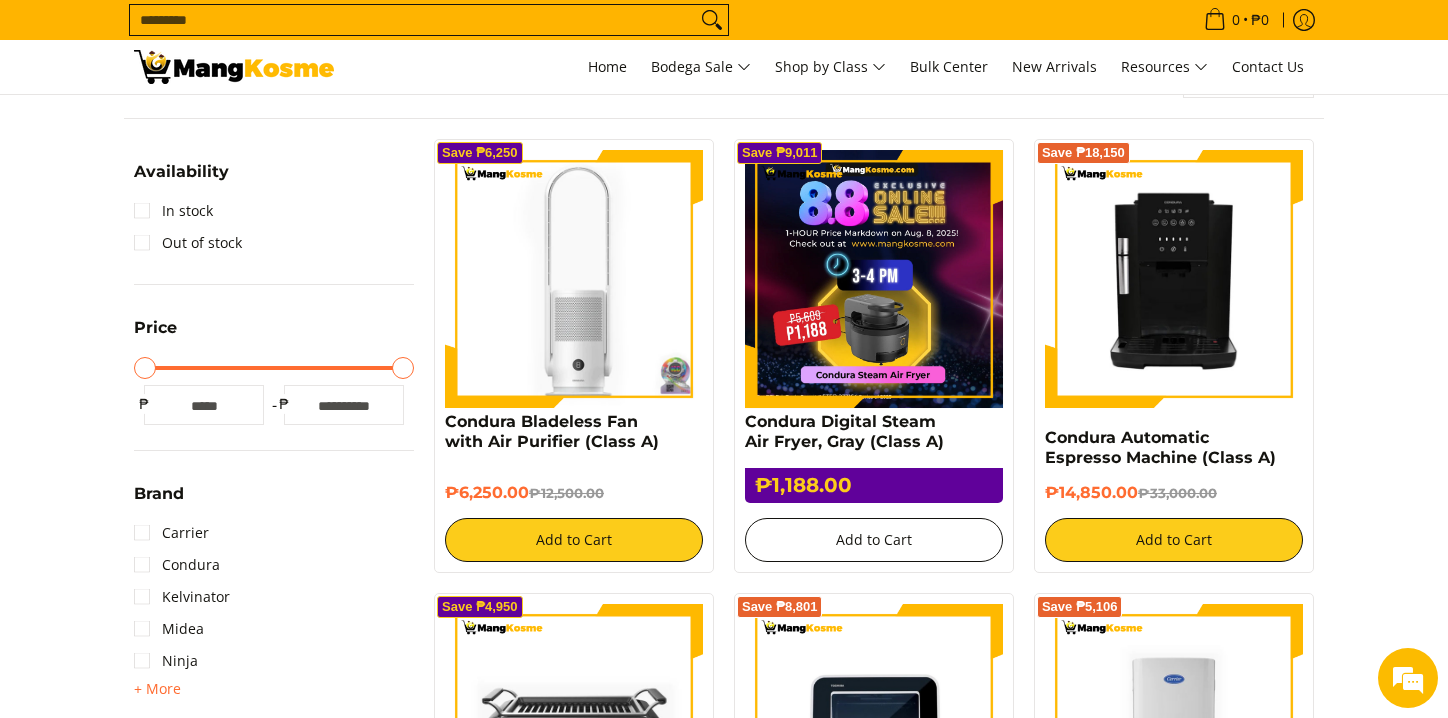 click on "Add to Cart" at bounding box center (874, 540) 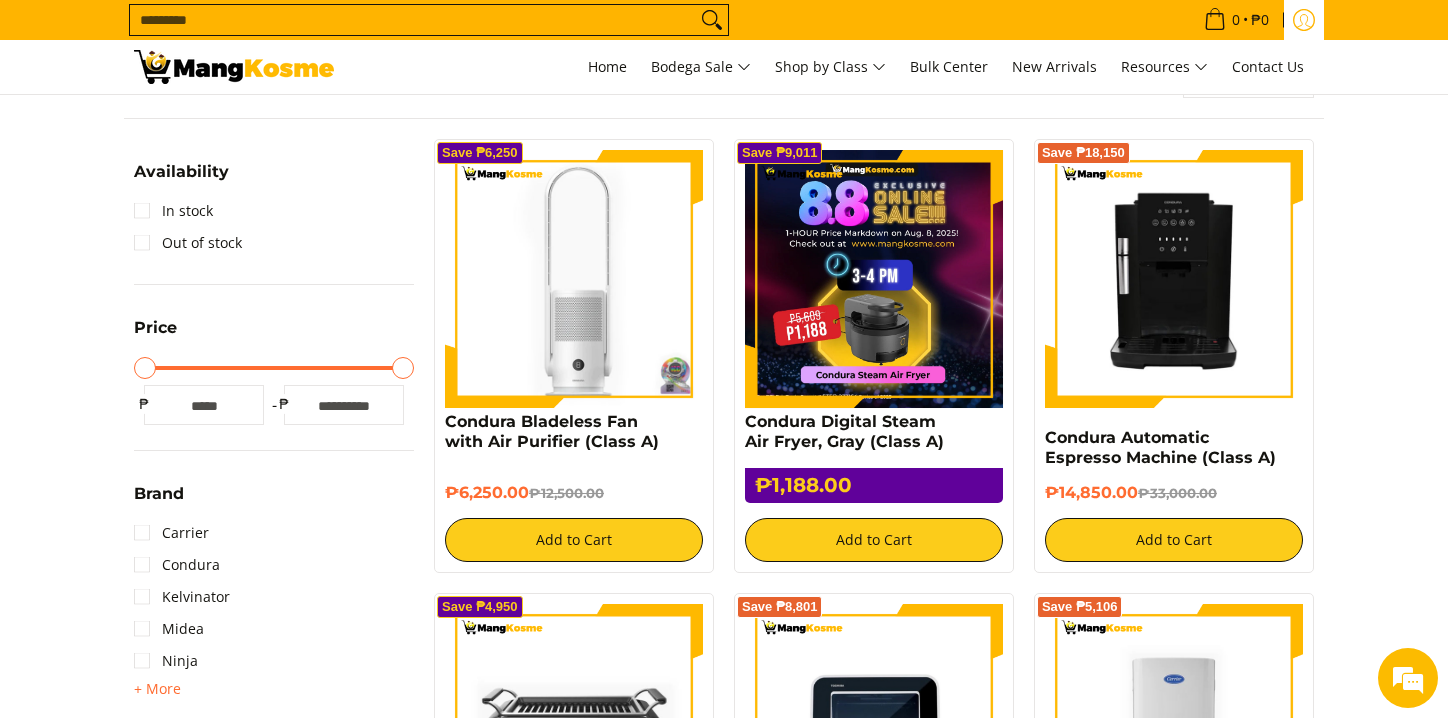 click 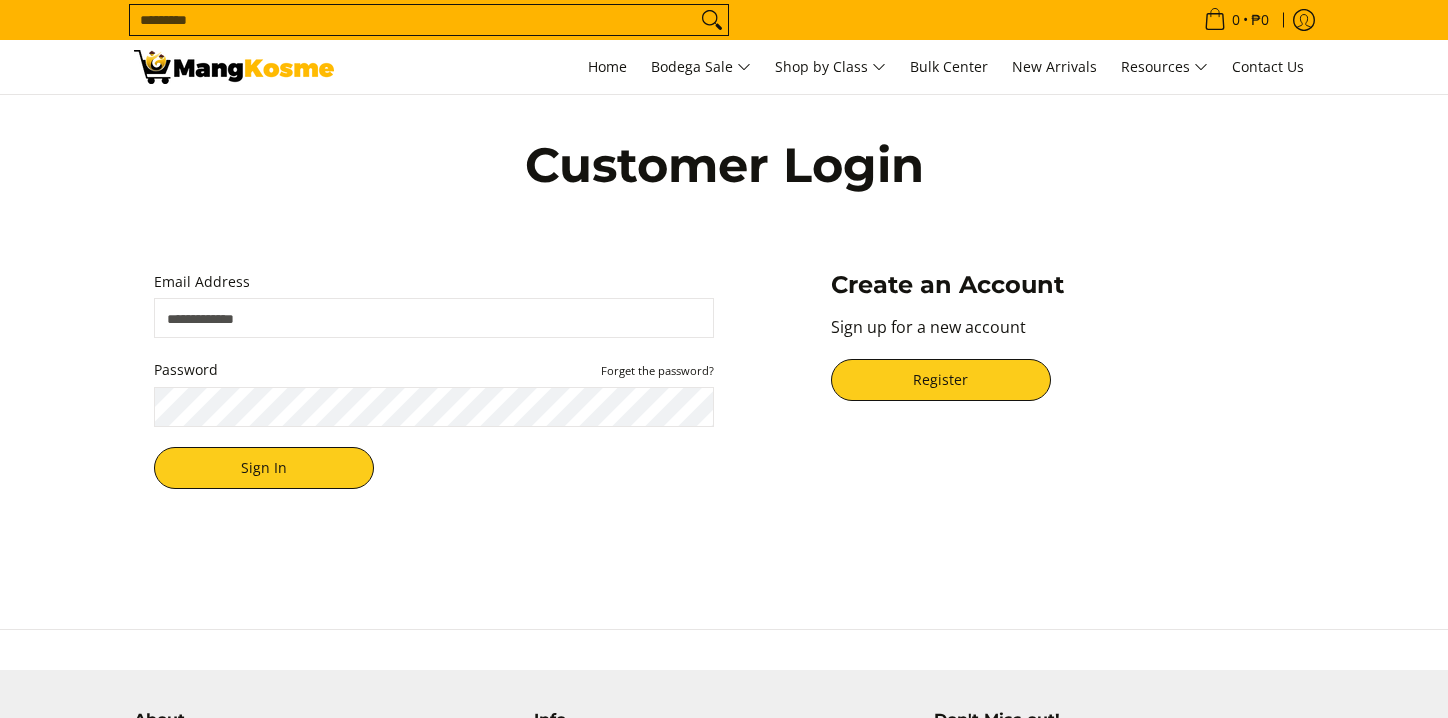 scroll, scrollTop: 0, scrollLeft: 0, axis: both 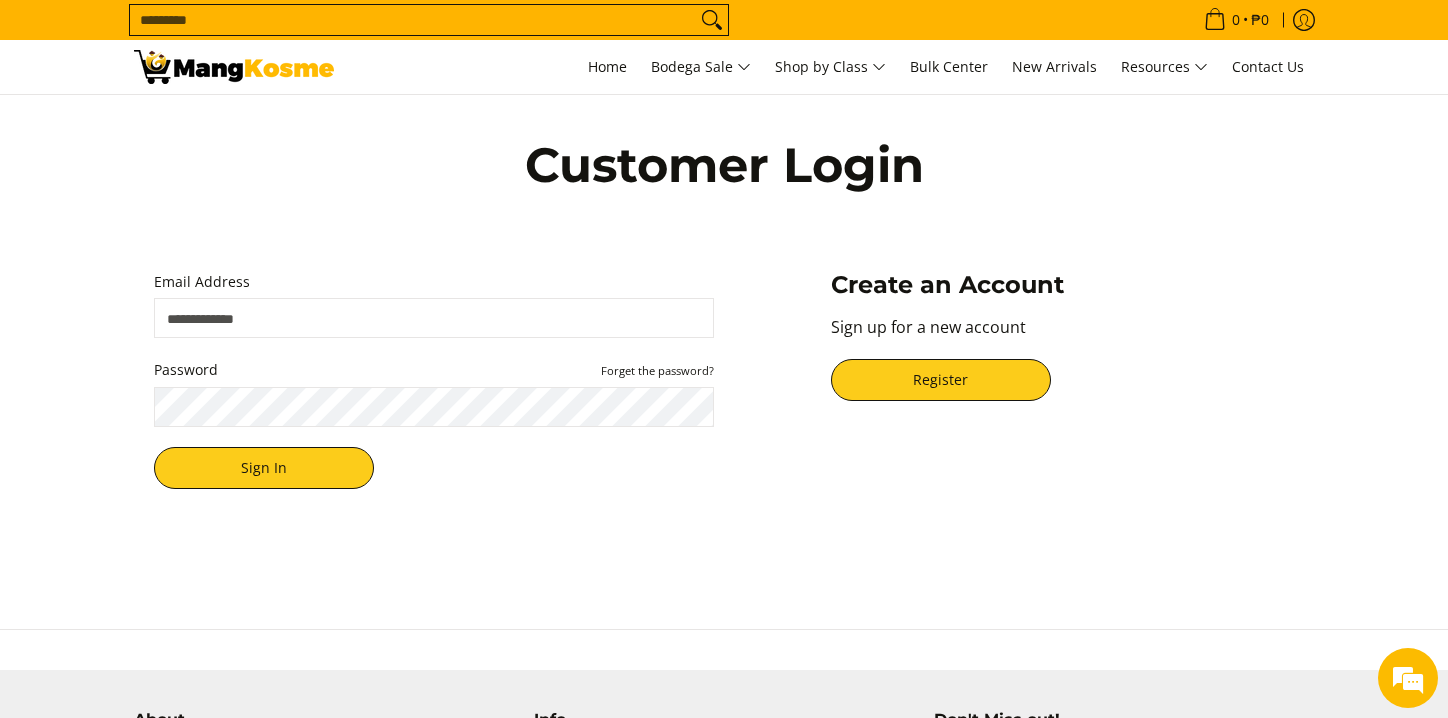 click on "Email Address" at bounding box center [434, 318] 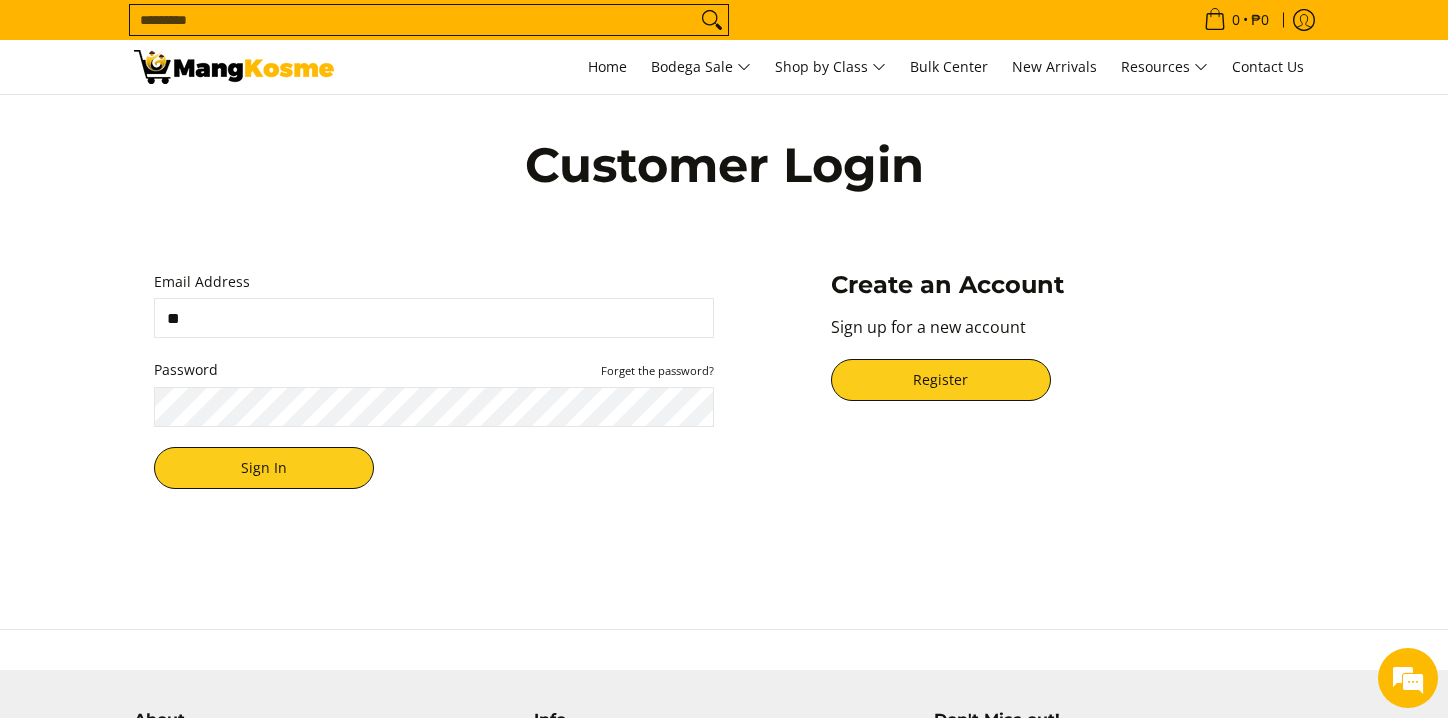 scroll, scrollTop: 0, scrollLeft: 0, axis: both 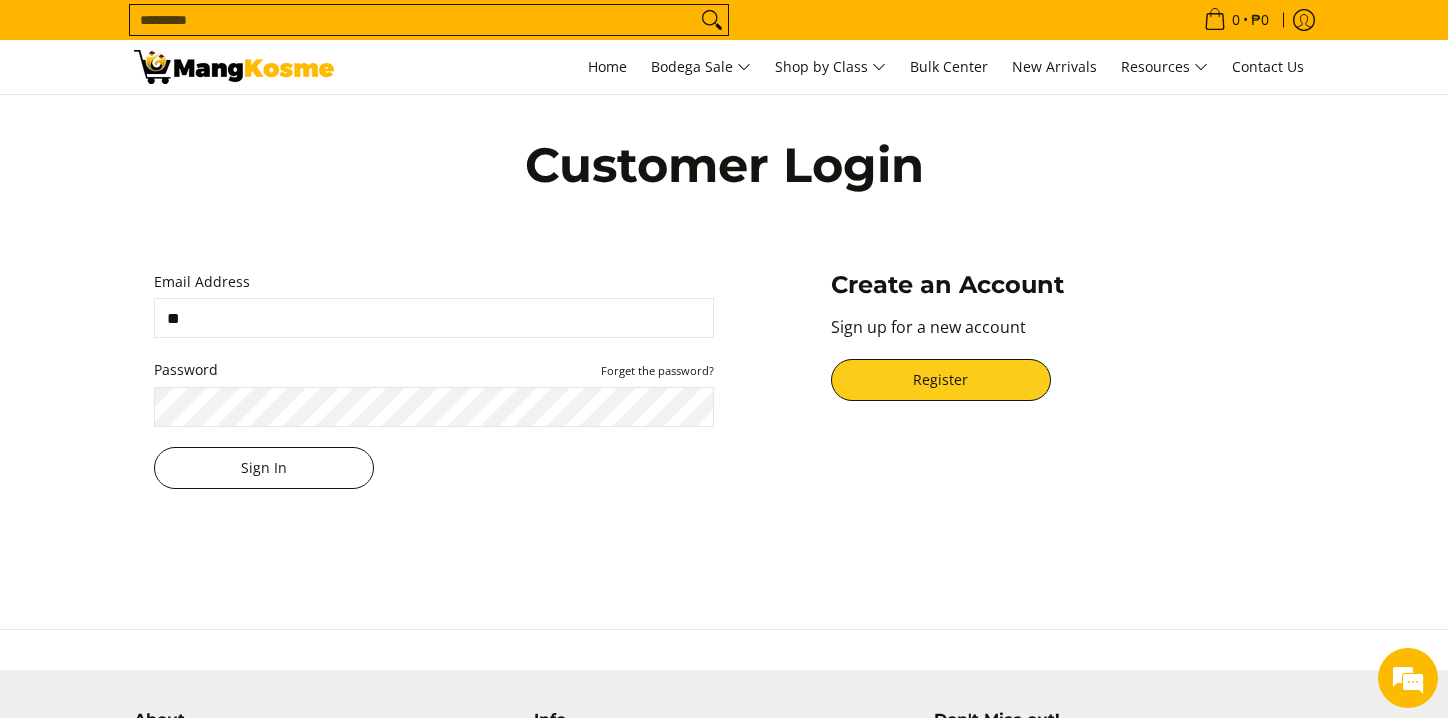 click on "Sign In" at bounding box center (264, 468) 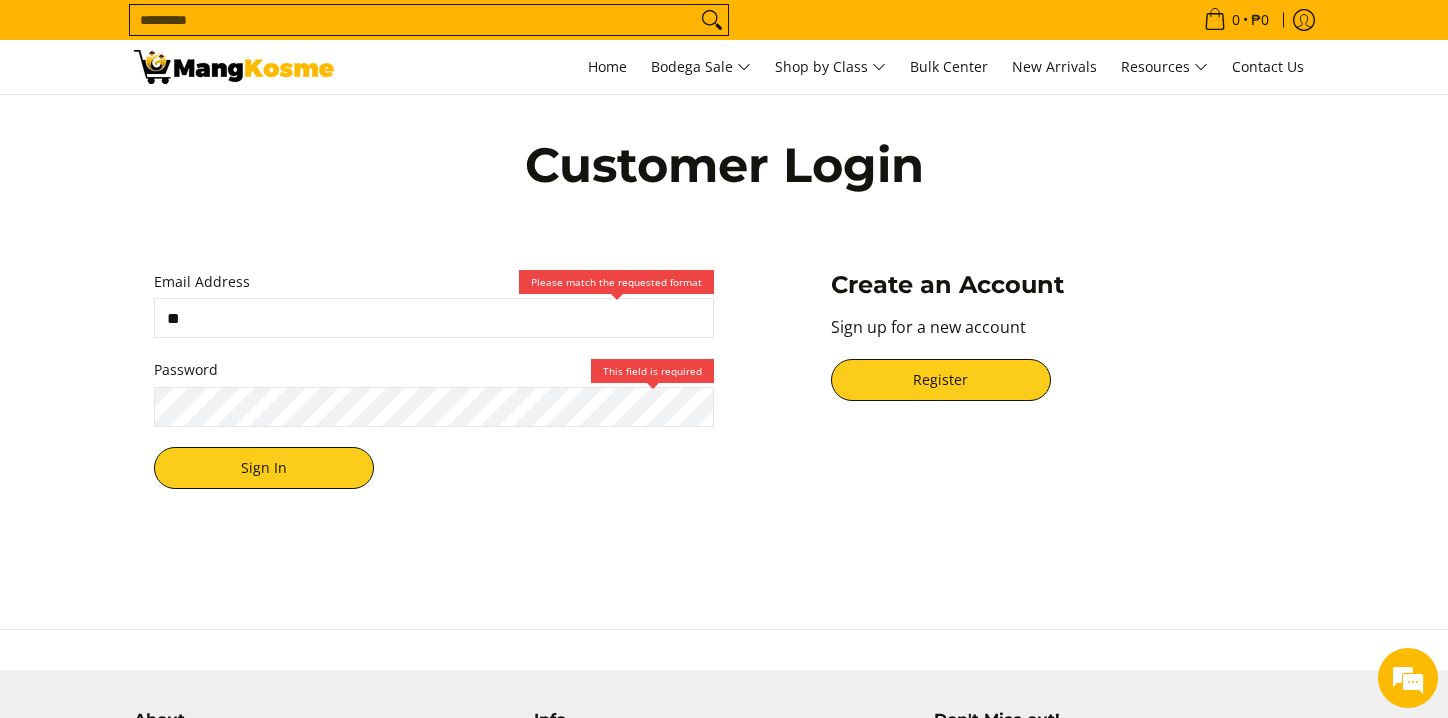 click on "**" at bounding box center (434, 318) 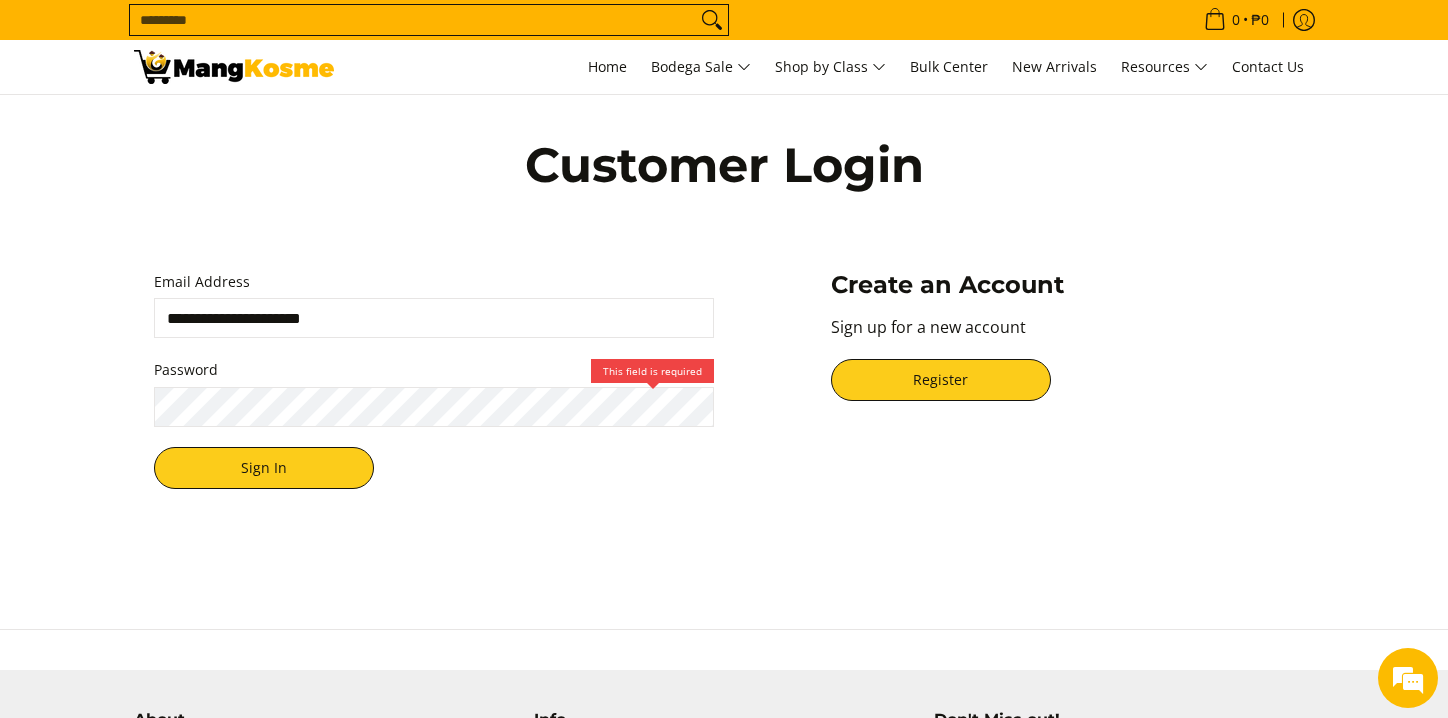 type on "**********" 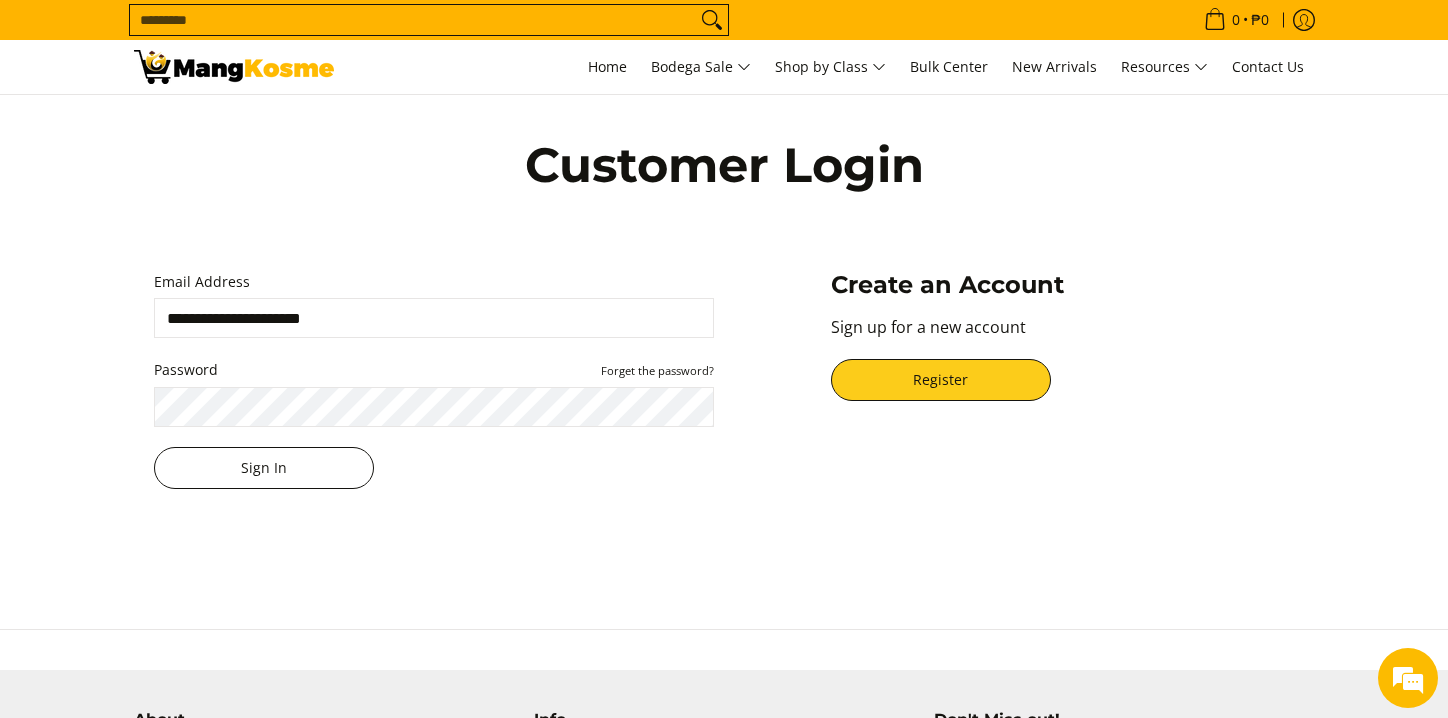 click on "Sign In" at bounding box center (264, 468) 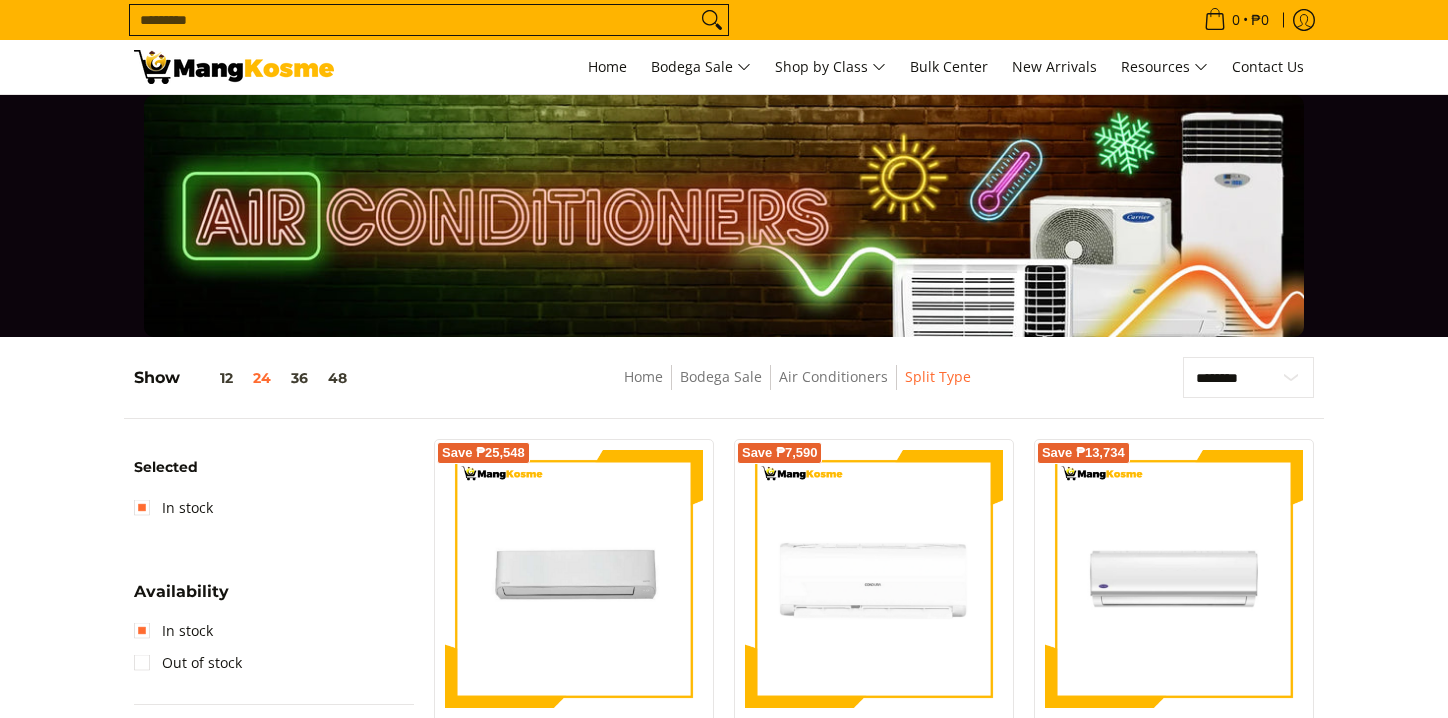 scroll, scrollTop: 0, scrollLeft: 0, axis: both 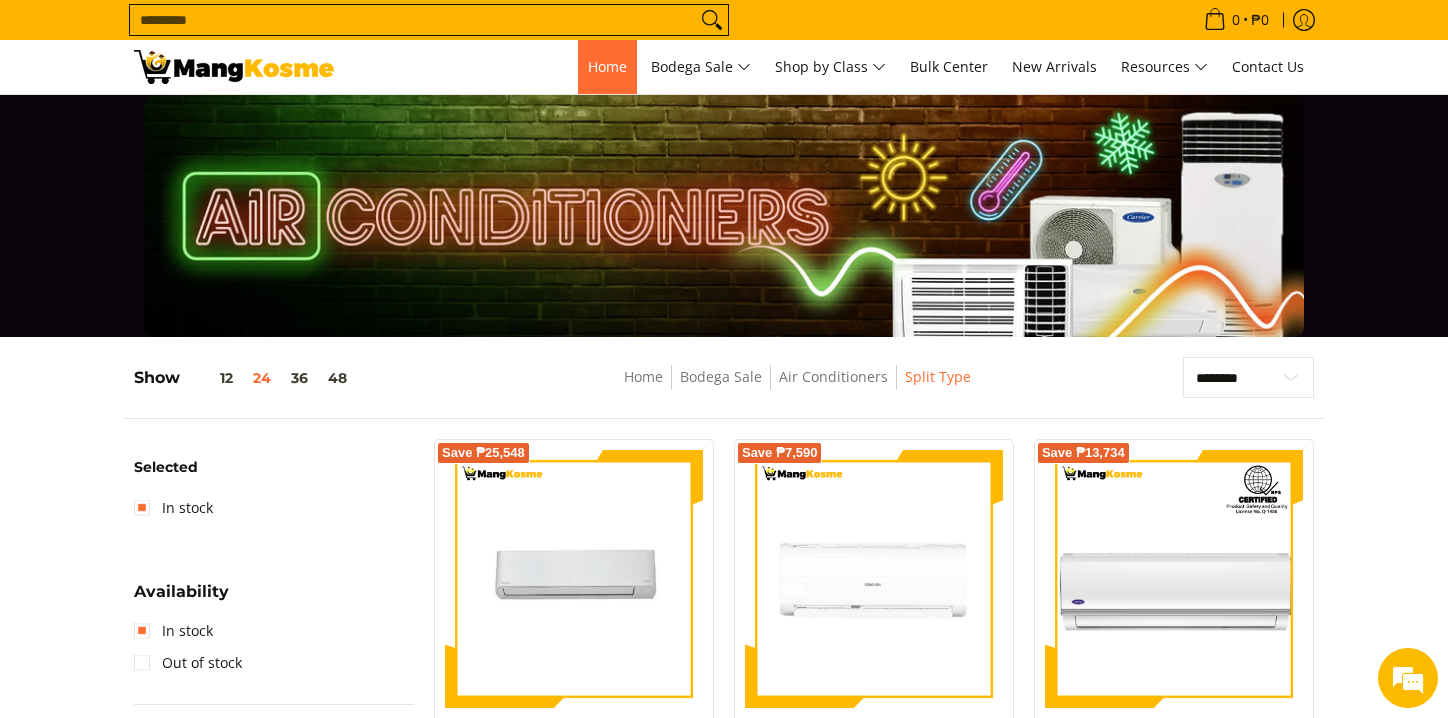 click on "Home" at bounding box center [607, 67] 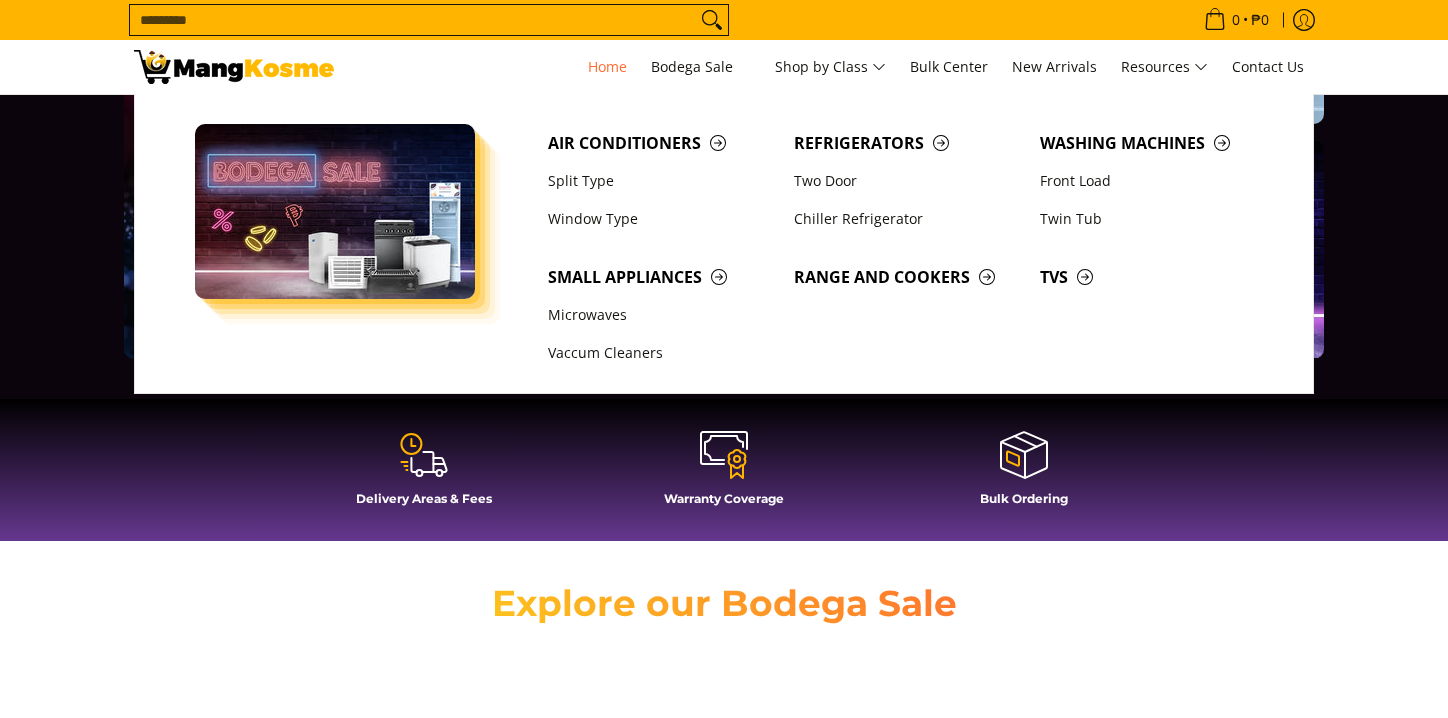 scroll, scrollTop: 300, scrollLeft: 0, axis: vertical 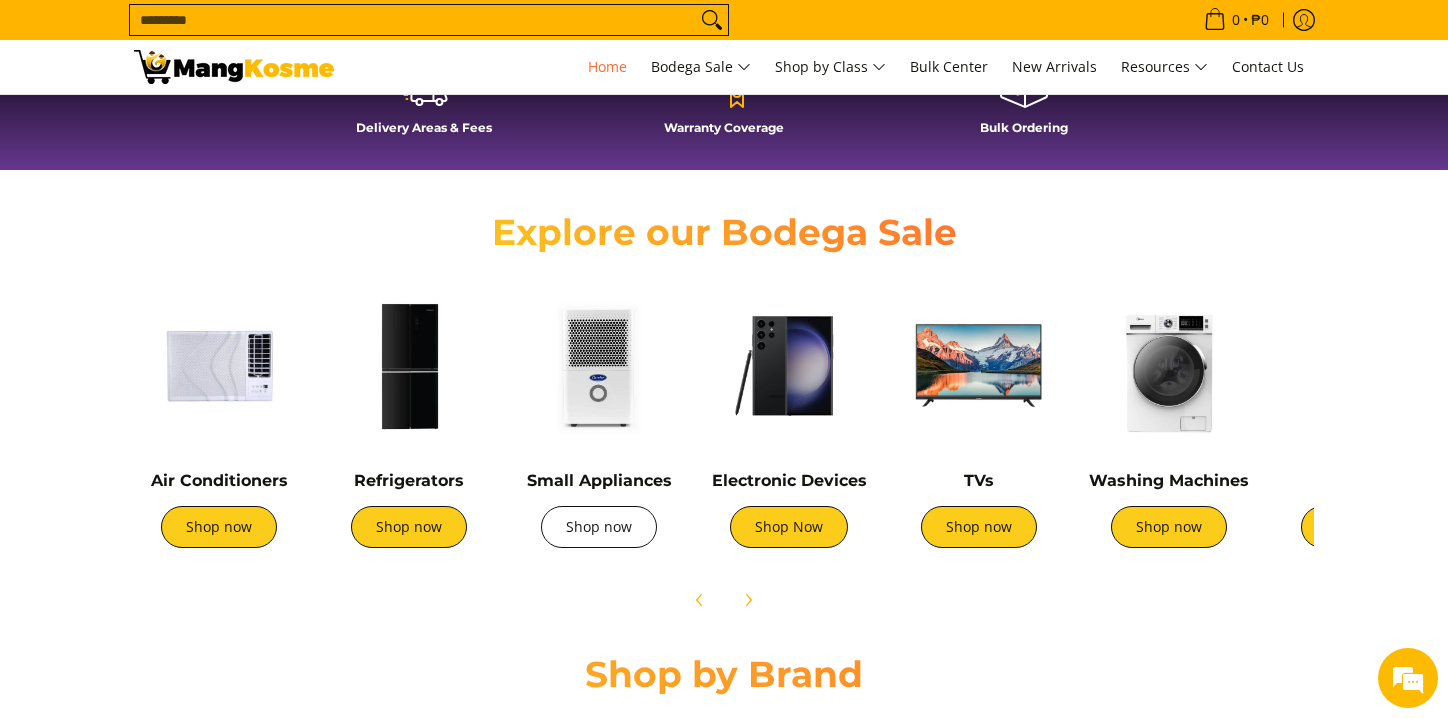 click on "Shop now" at bounding box center [599, 527] 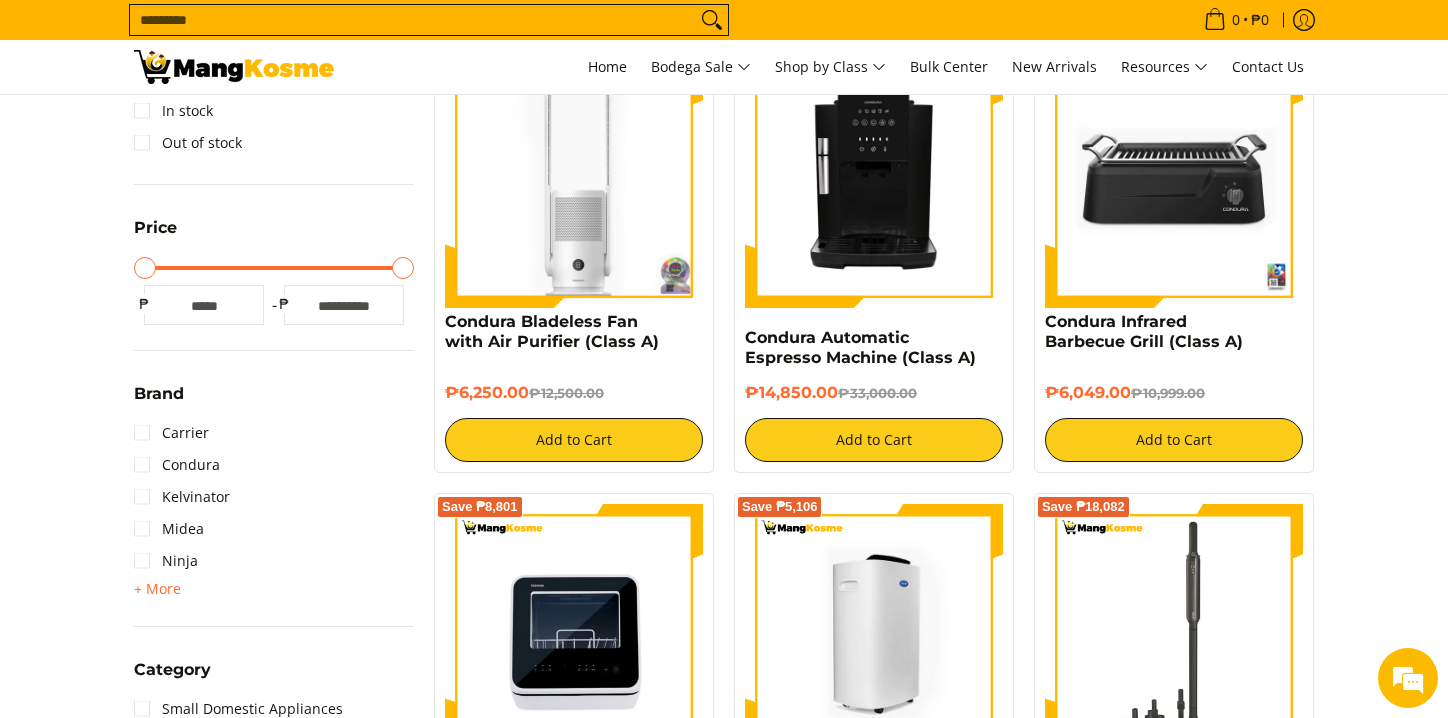 scroll, scrollTop: 400, scrollLeft: 0, axis: vertical 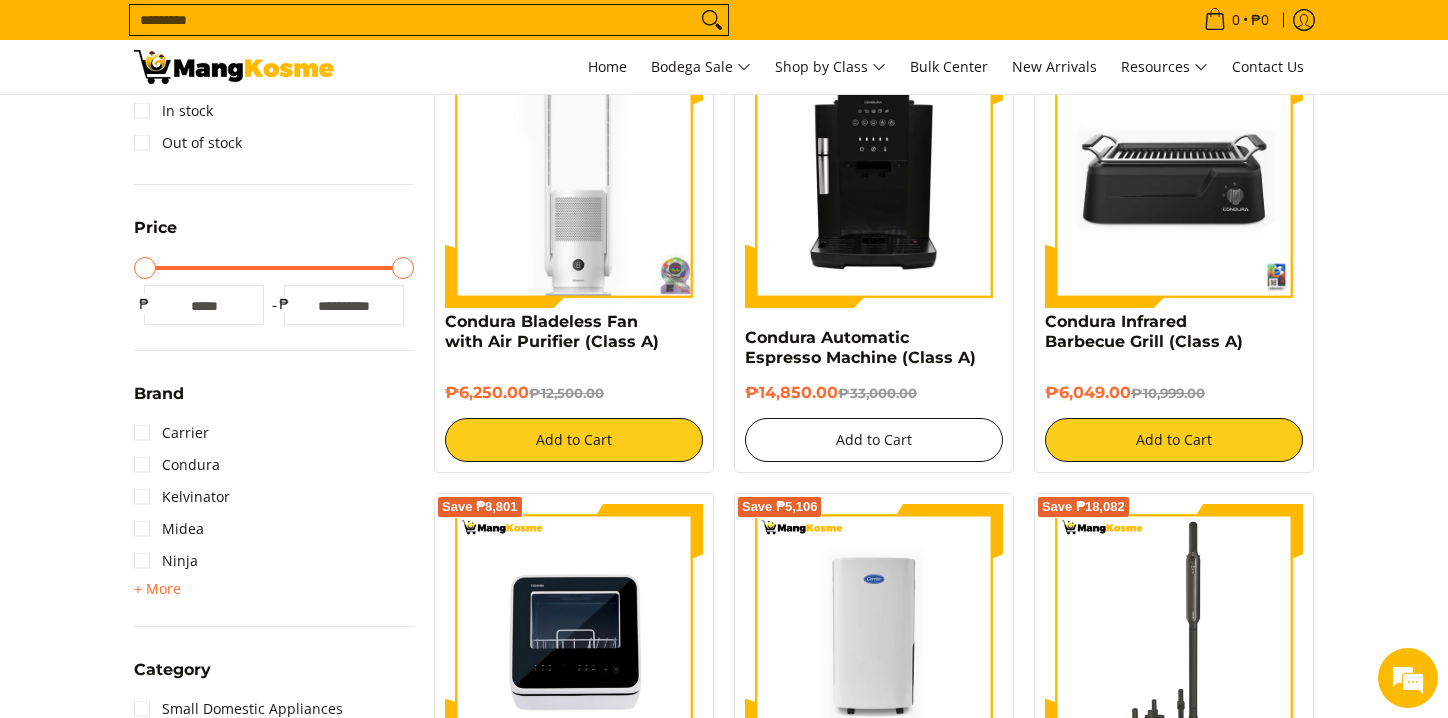 click on "Add to Cart" at bounding box center (874, 440) 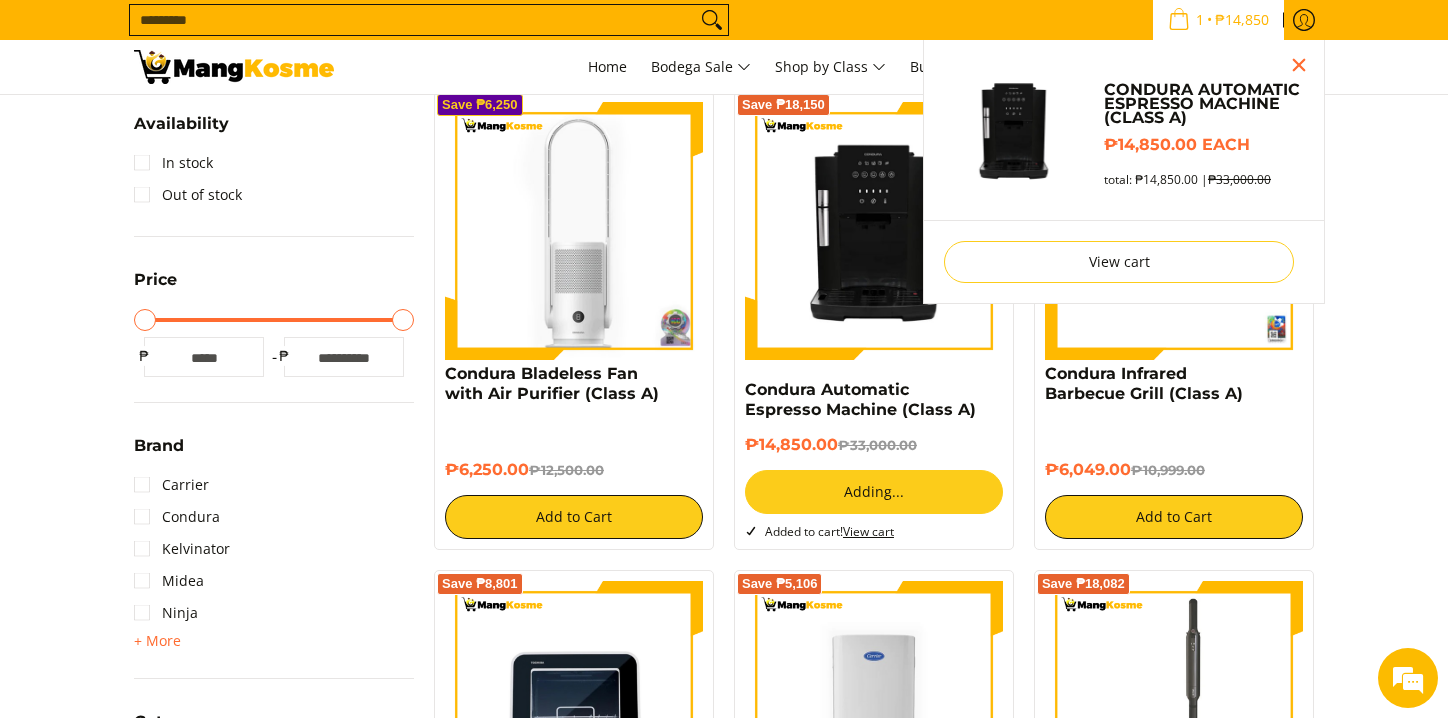 scroll, scrollTop: 344, scrollLeft: 0, axis: vertical 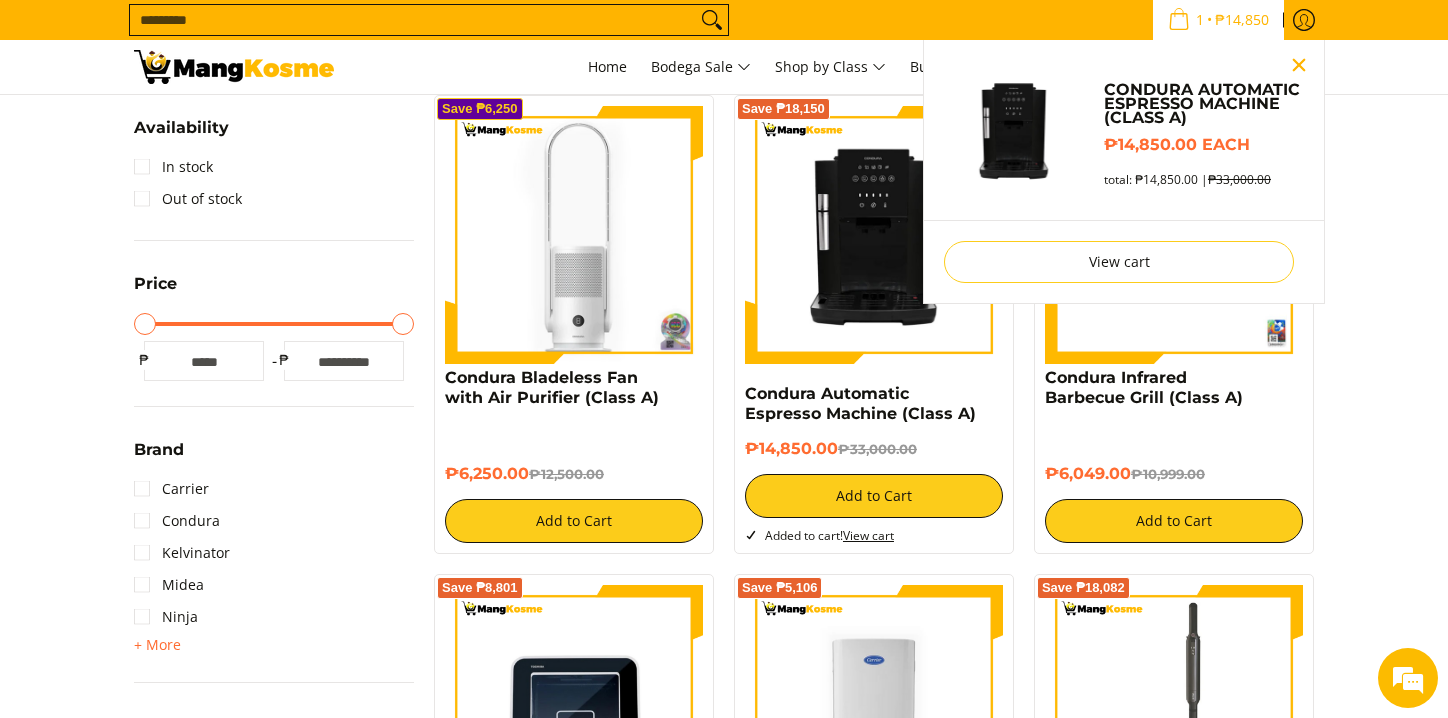 click at bounding box center [1299, 65] 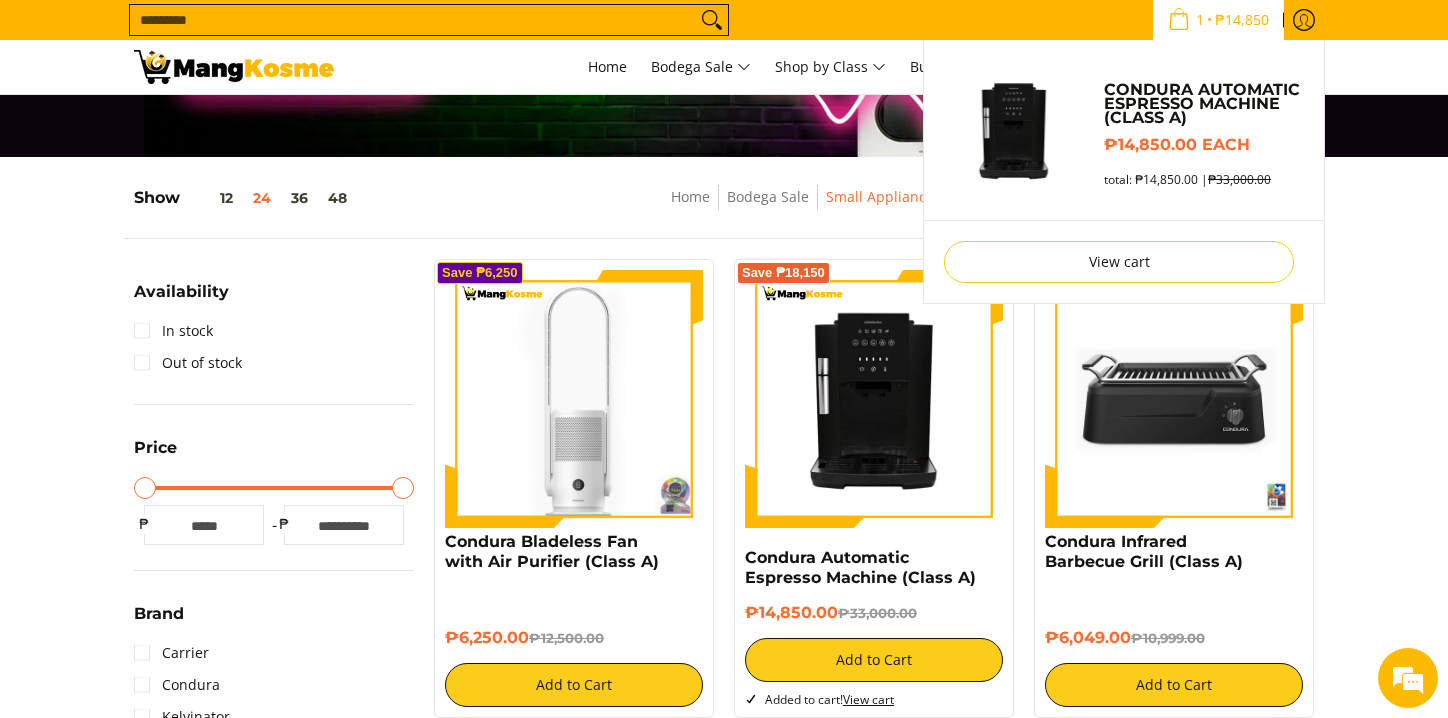 scroll, scrollTop: 144, scrollLeft: 0, axis: vertical 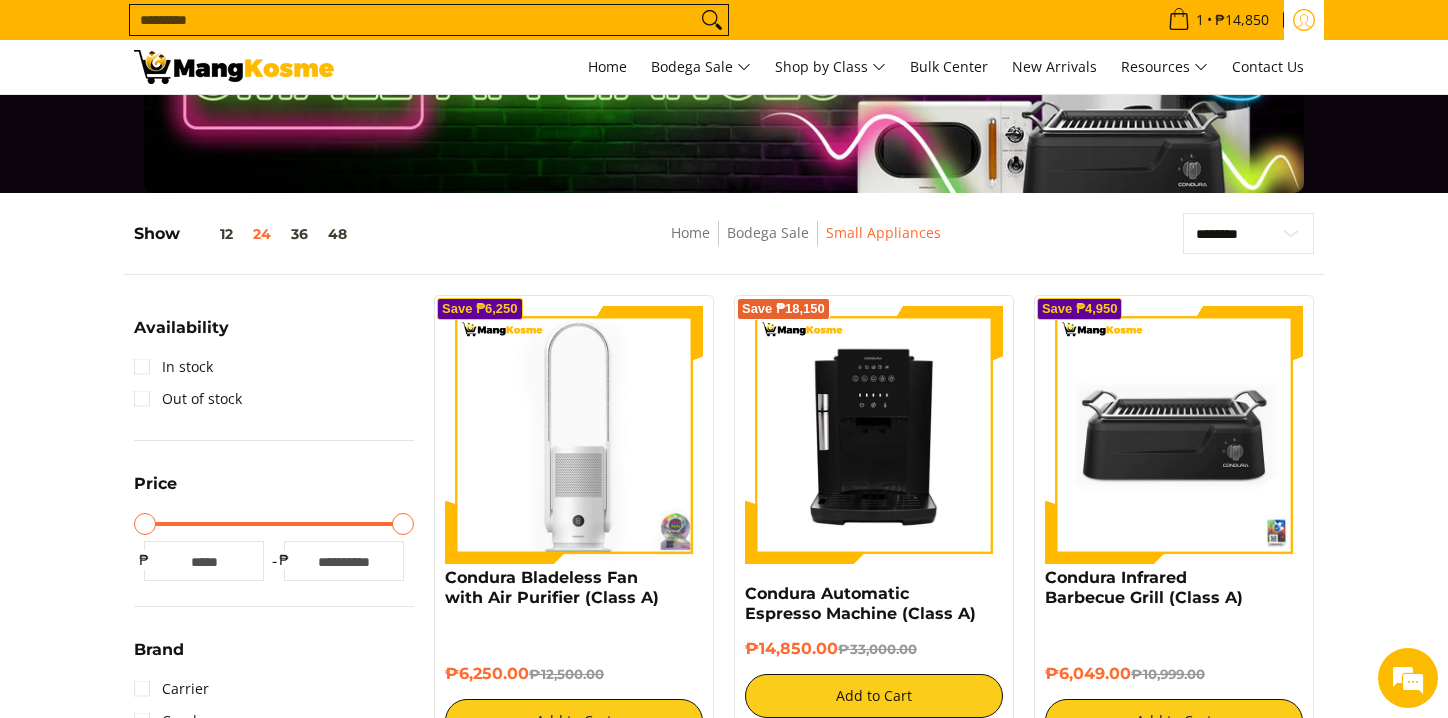 click 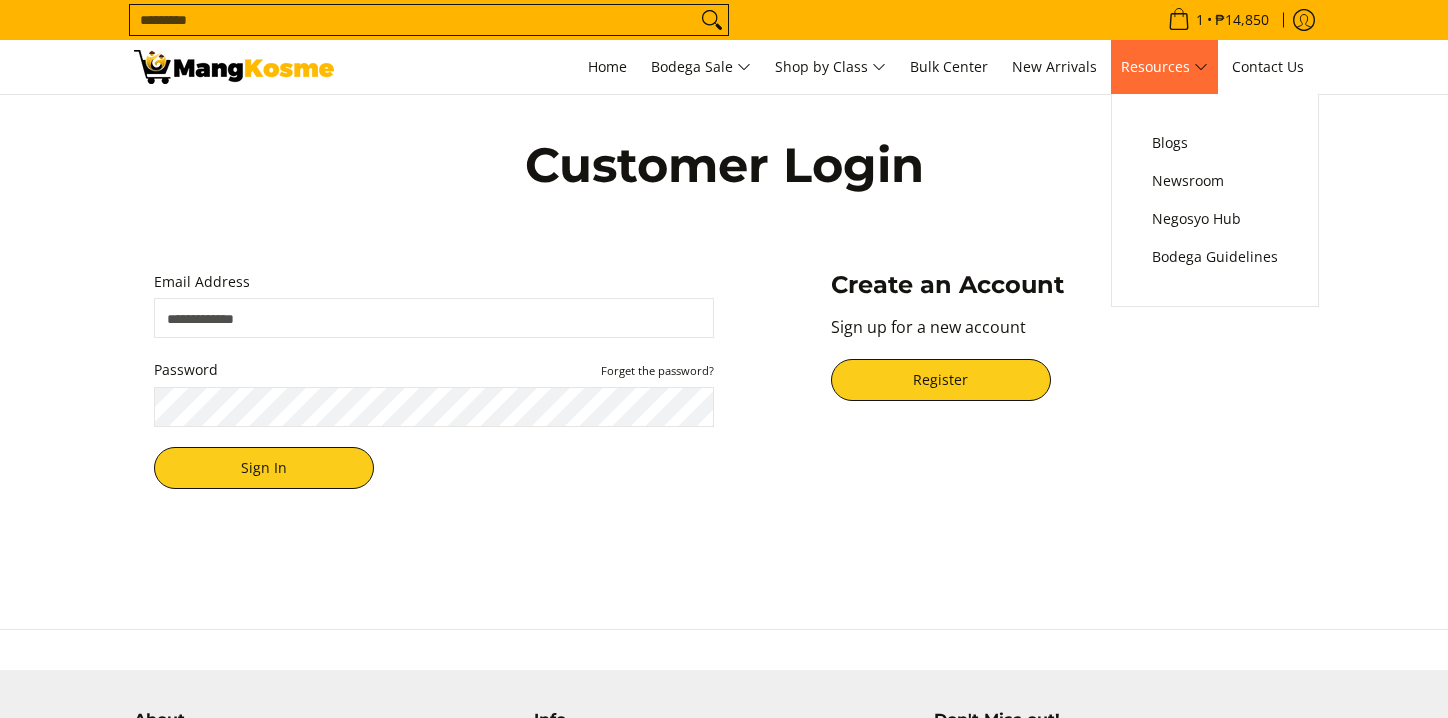 scroll, scrollTop: 0, scrollLeft: 0, axis: both 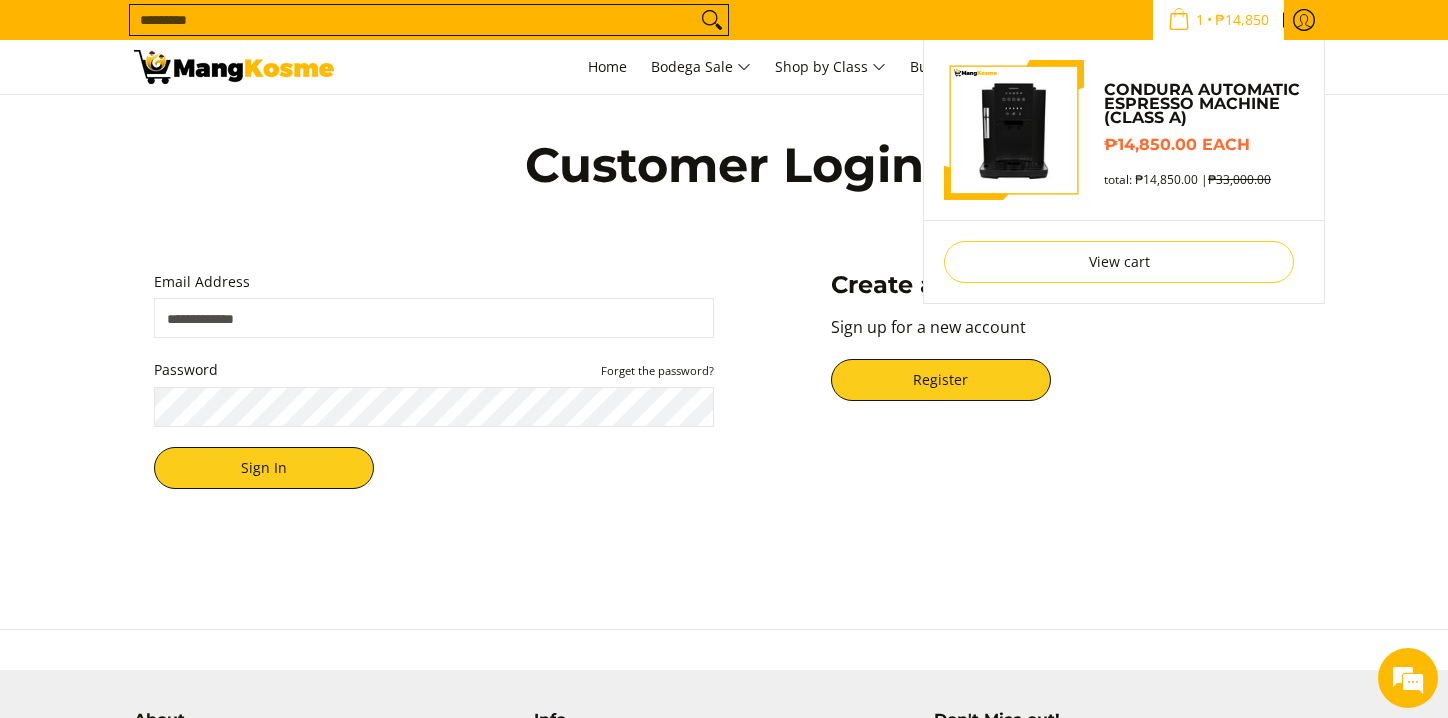 click on "₱14,850" at bounding box center [1242, 20] 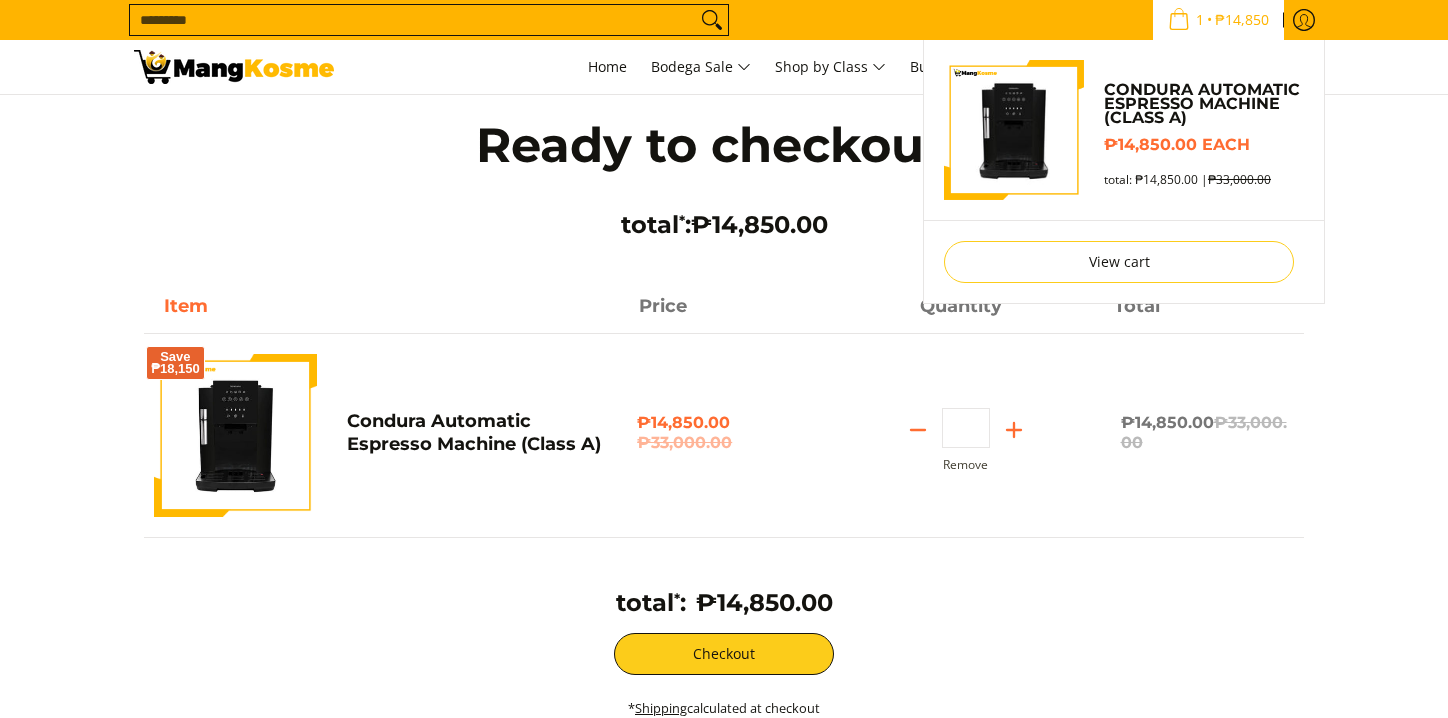 scroll, scrollTop: 0, scrollLeft: 0, axis: both 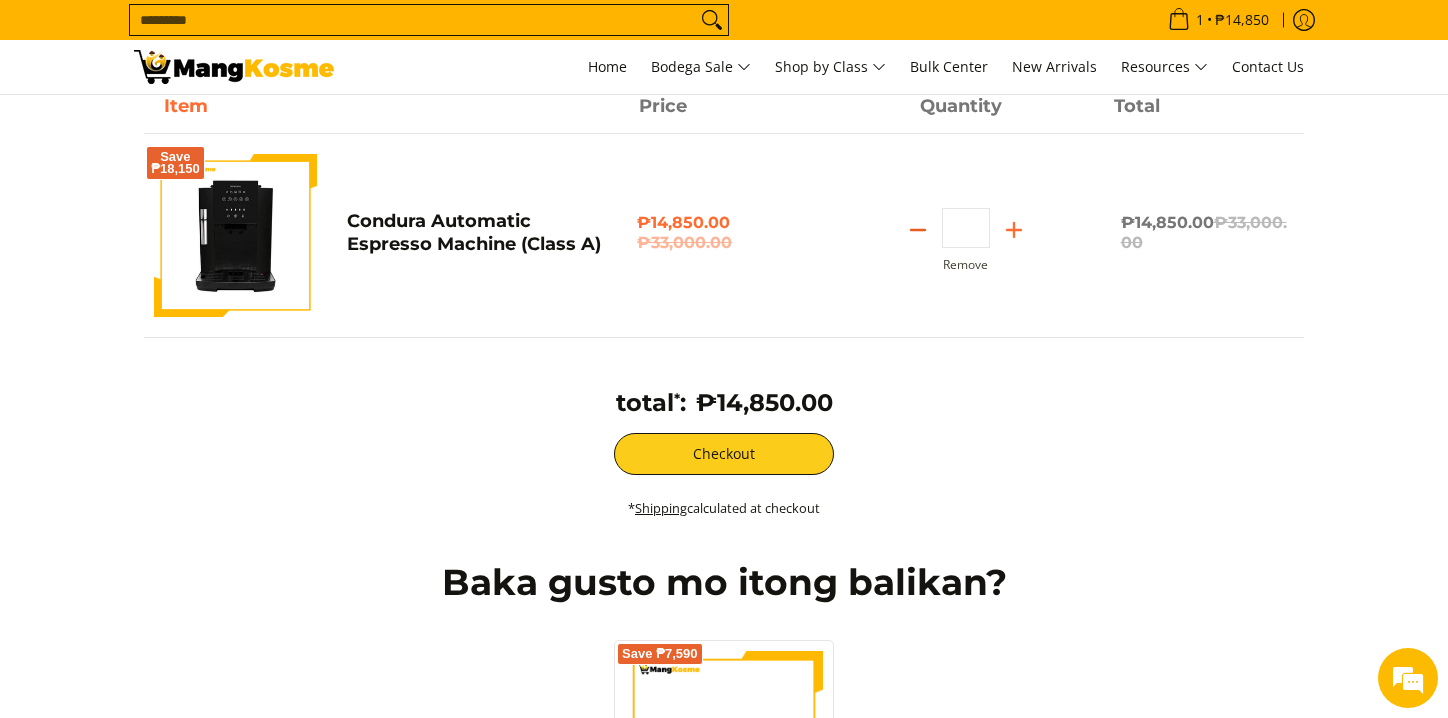 click 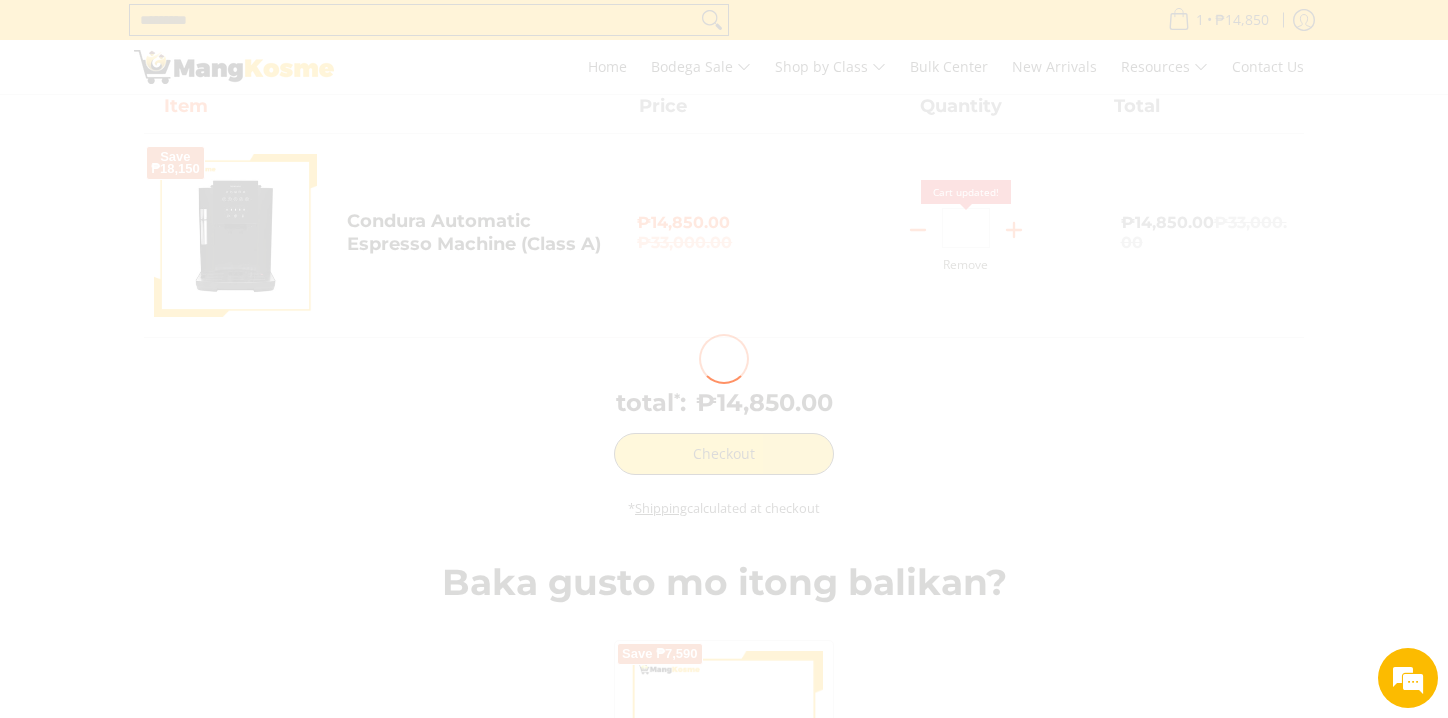 scroll, scrollTop: 0, scrollLeft: 0, axis: both 